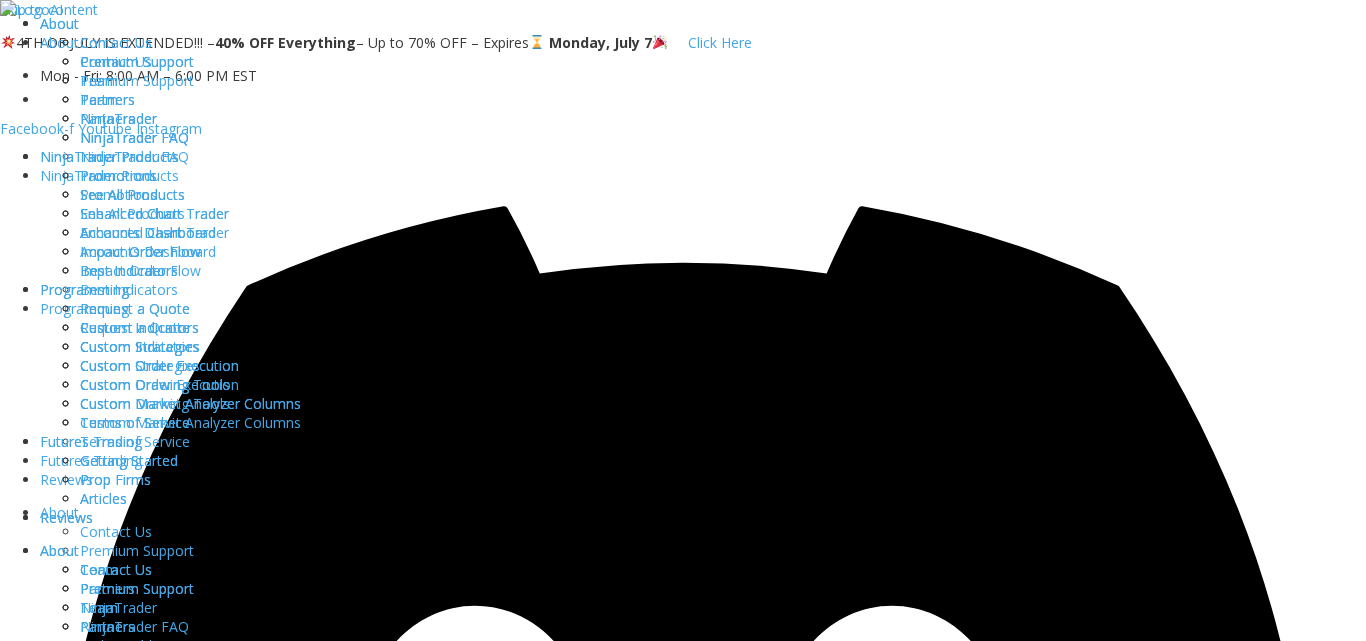 scroll, scrollTop: 1100, scrollLeft: 0, axis: vertical 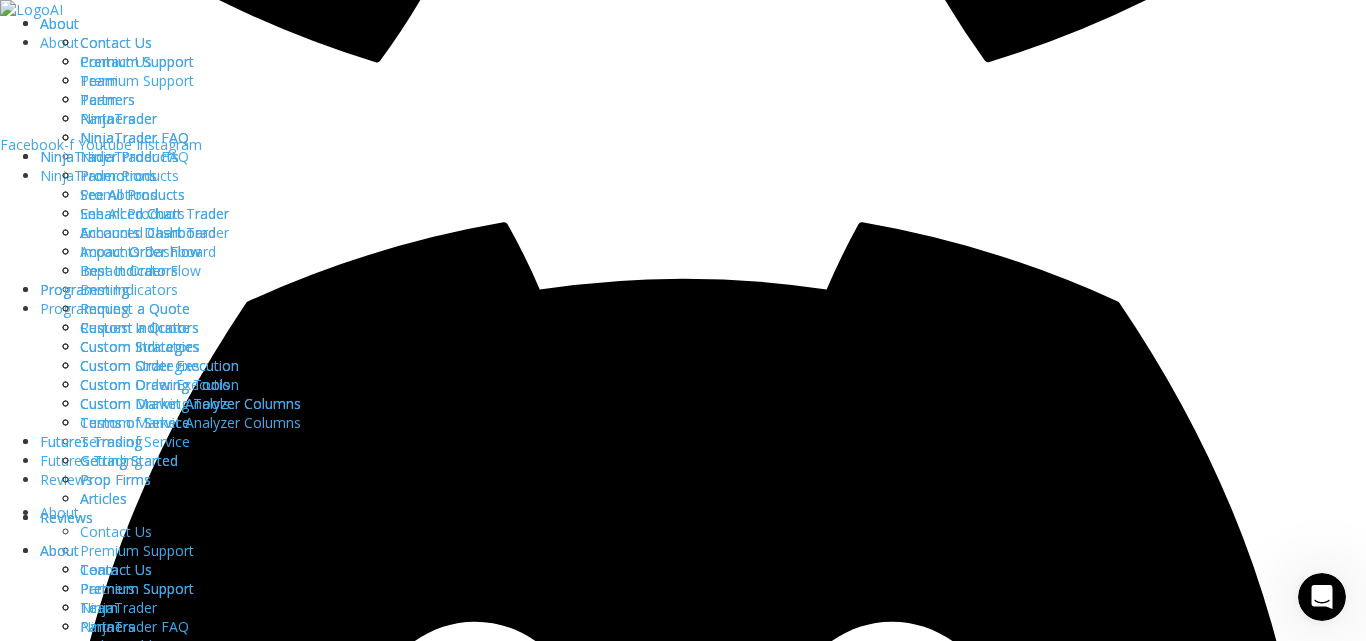 click on "Close this module   SAVE 20% NOW Are you ready to take  NinjaTrader  to the next level? Enter your email to  SAVE BIG  on your first purchase!   Email Address  * What product(s) are you interested in?  * Enhanced Chart Trader Trade Copier Order Flow Products Entry Signal Indicators Support And Resistance Indicators SUBMIT & GET COUPON Please do not fill in this field.    No thanks, I’m not interested!" at bounding box center [683, 13519] 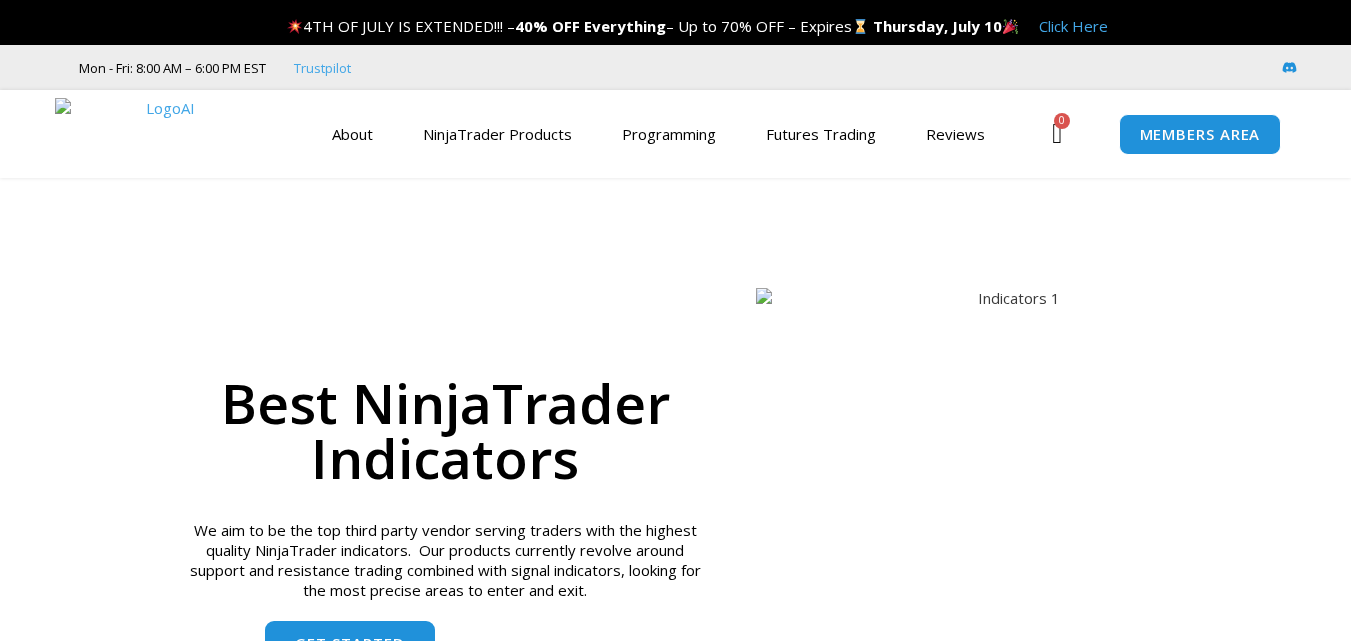 scroll, scrollTop: 0, scrollLeft: 0, axis: both 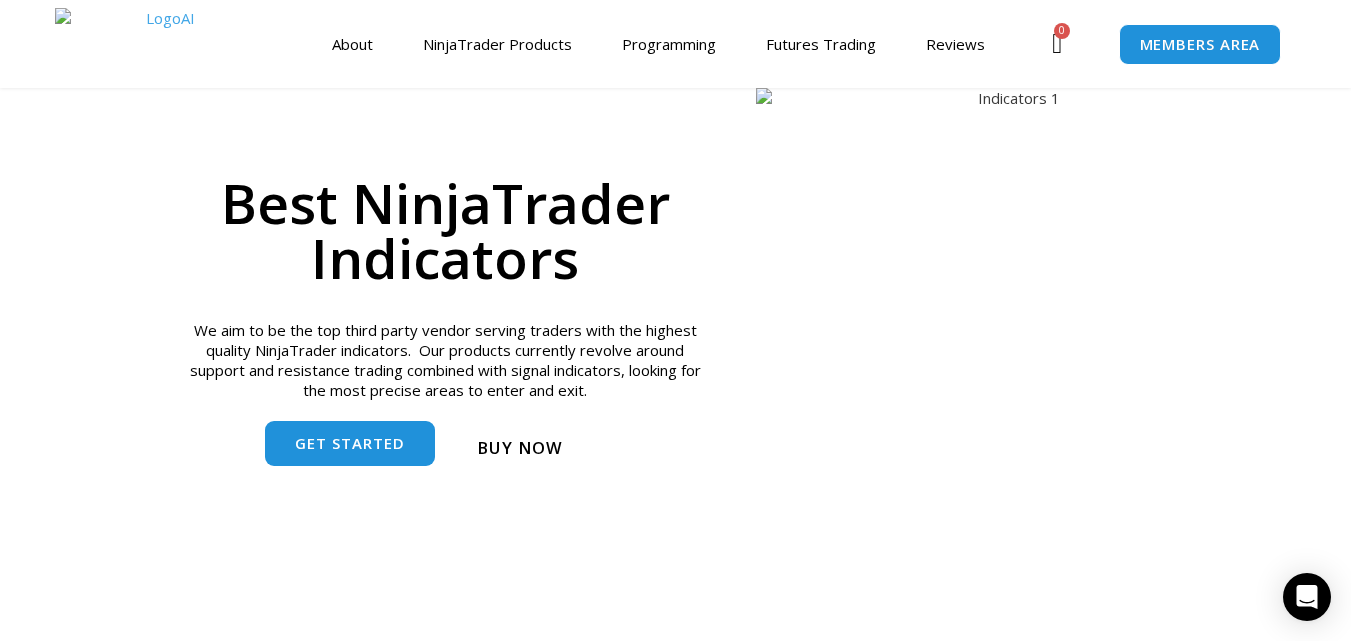 click on "Buy now" at bounding box center [520, 447] 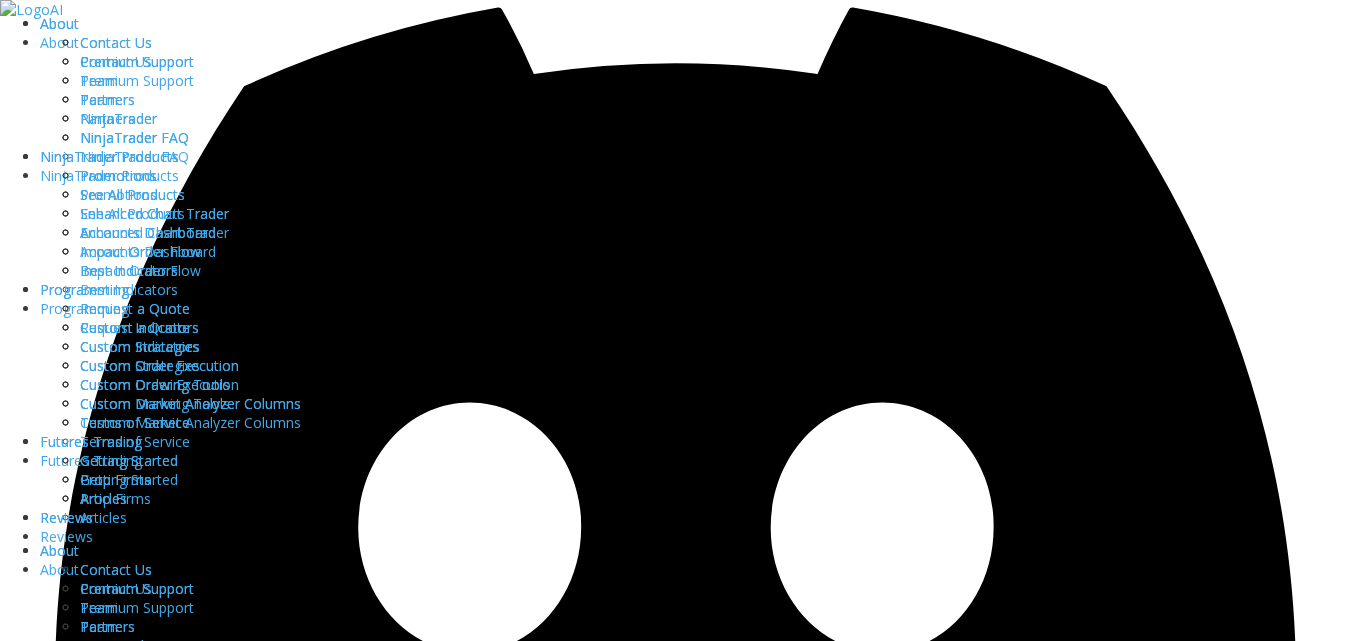 scroll, scrollTop: 200, scrollLeft: 0, axis: vertical 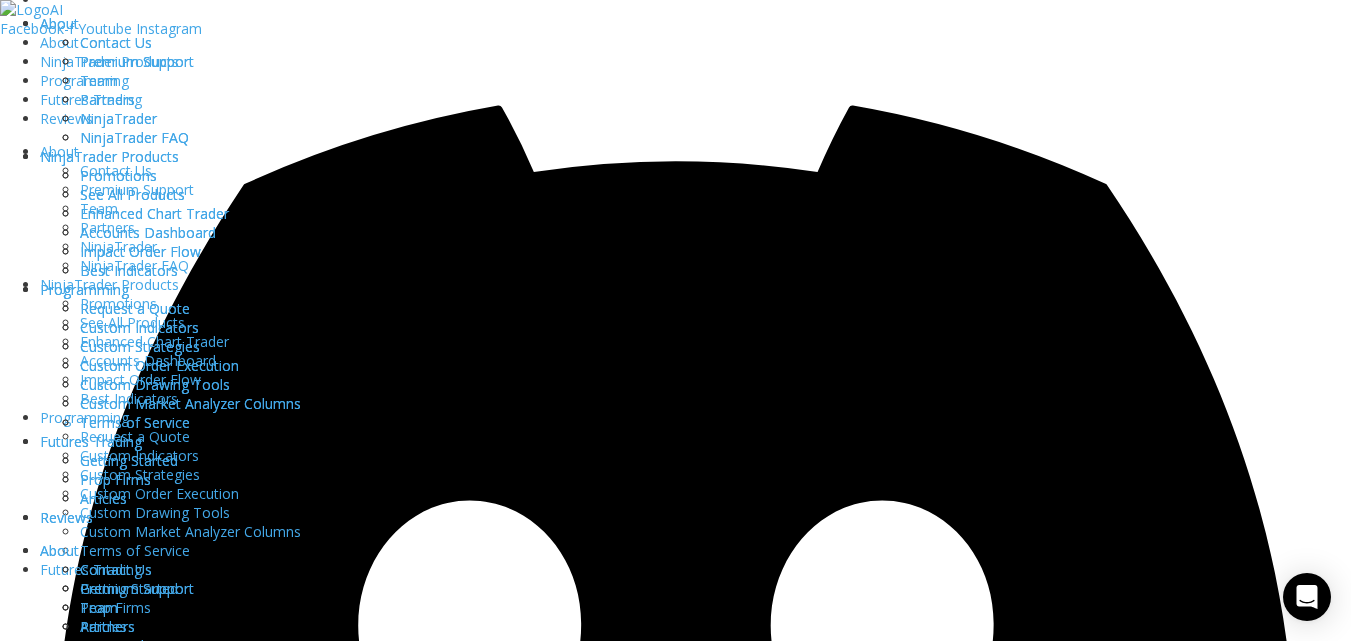 click on "MEMBERS AREA" at bounding box center [89, 716] 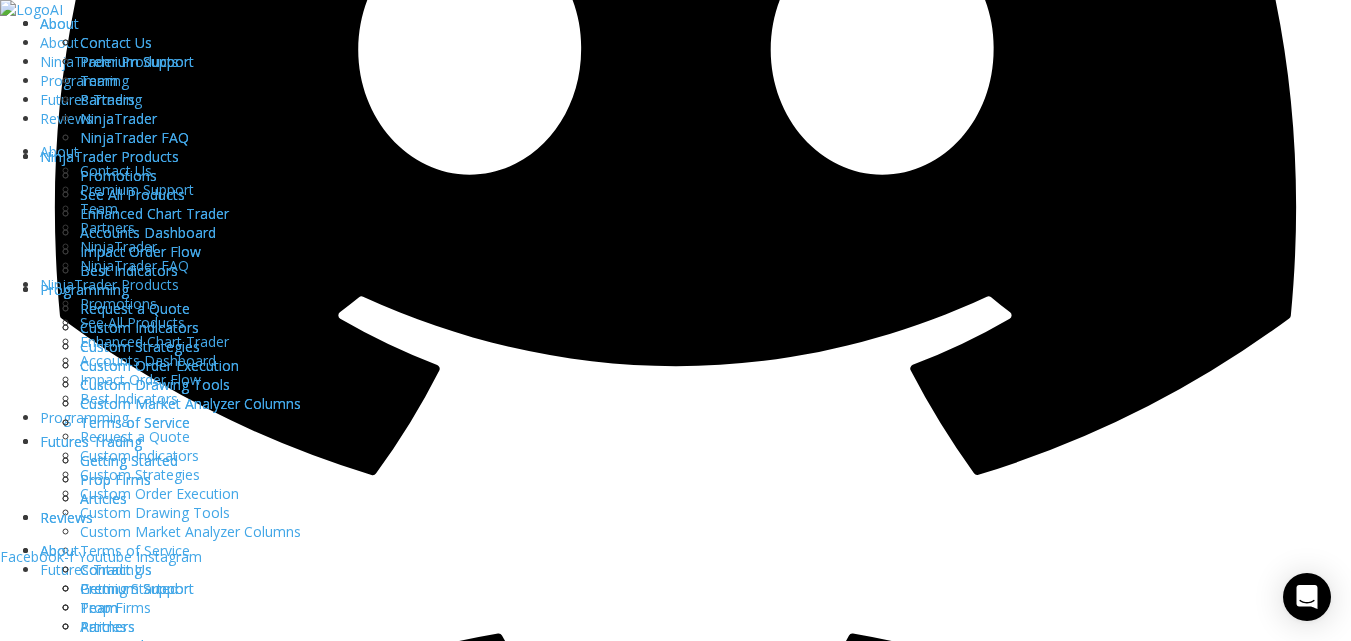 scroll, scrollTop: 800, scrollLeft: 0, axis: vertical 